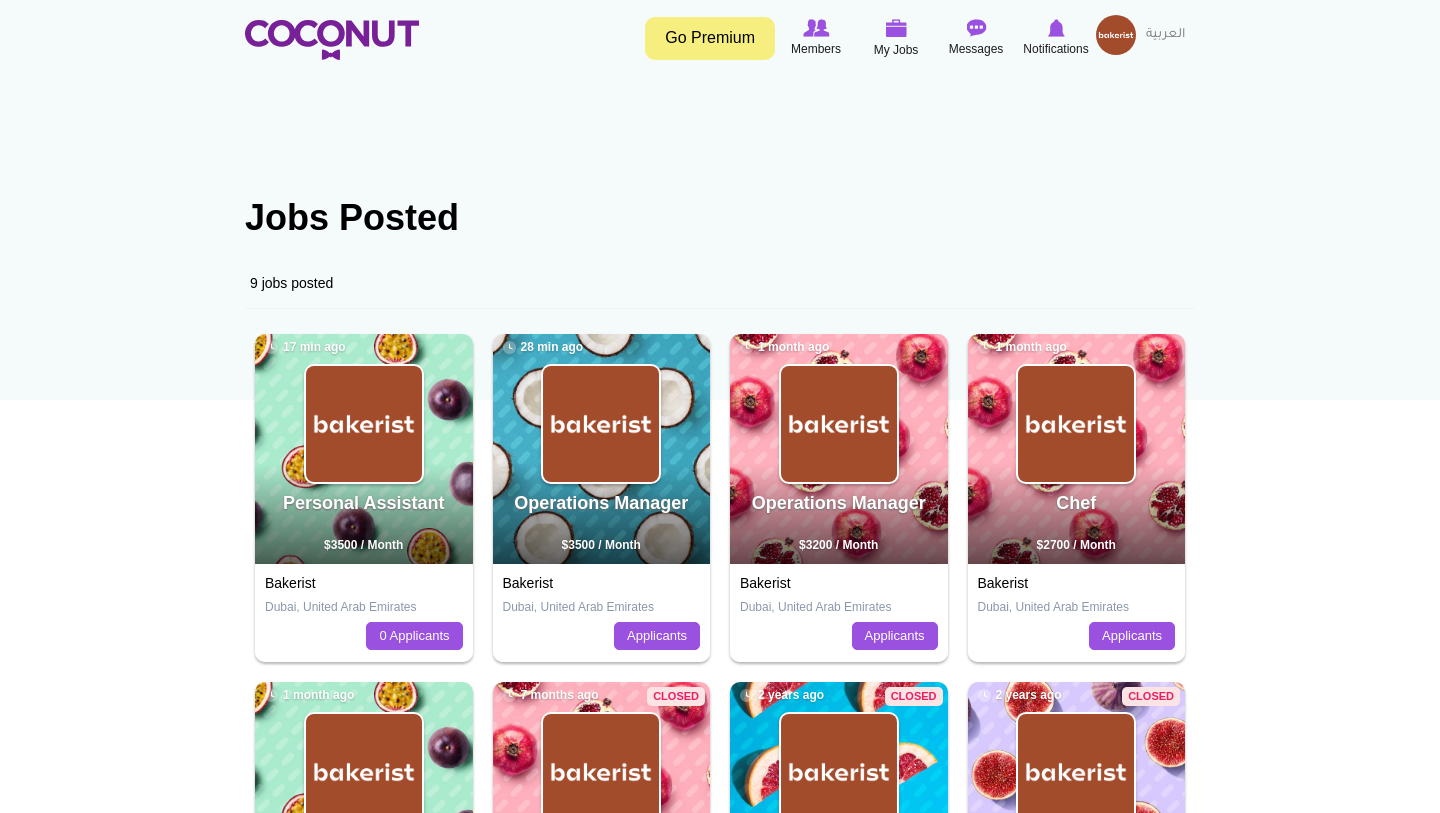 scroll, scrollTop: 0, scrollLeft: 0, axis: both 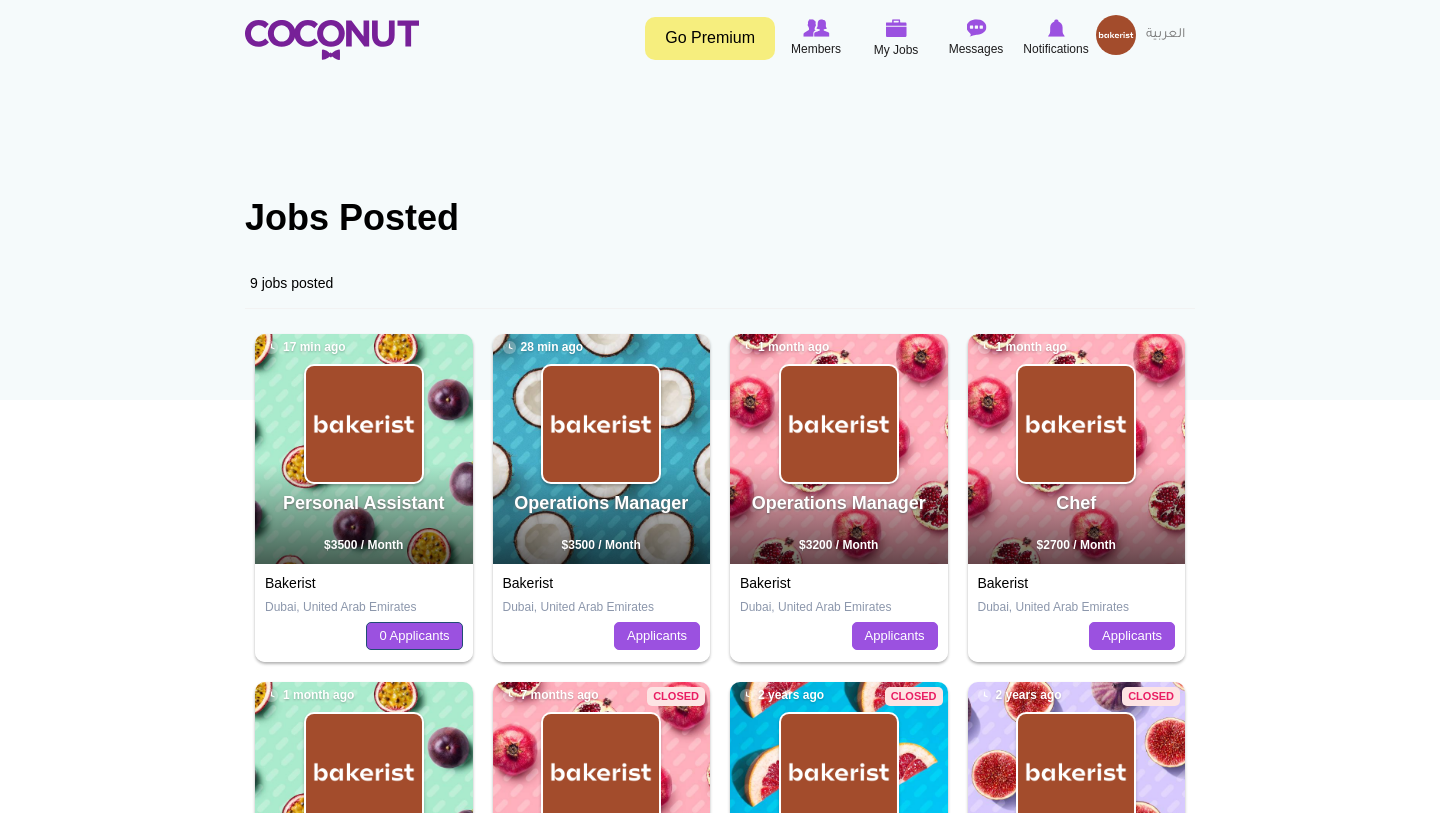 click on "0 Applicants" at bounding box center (414, 636) 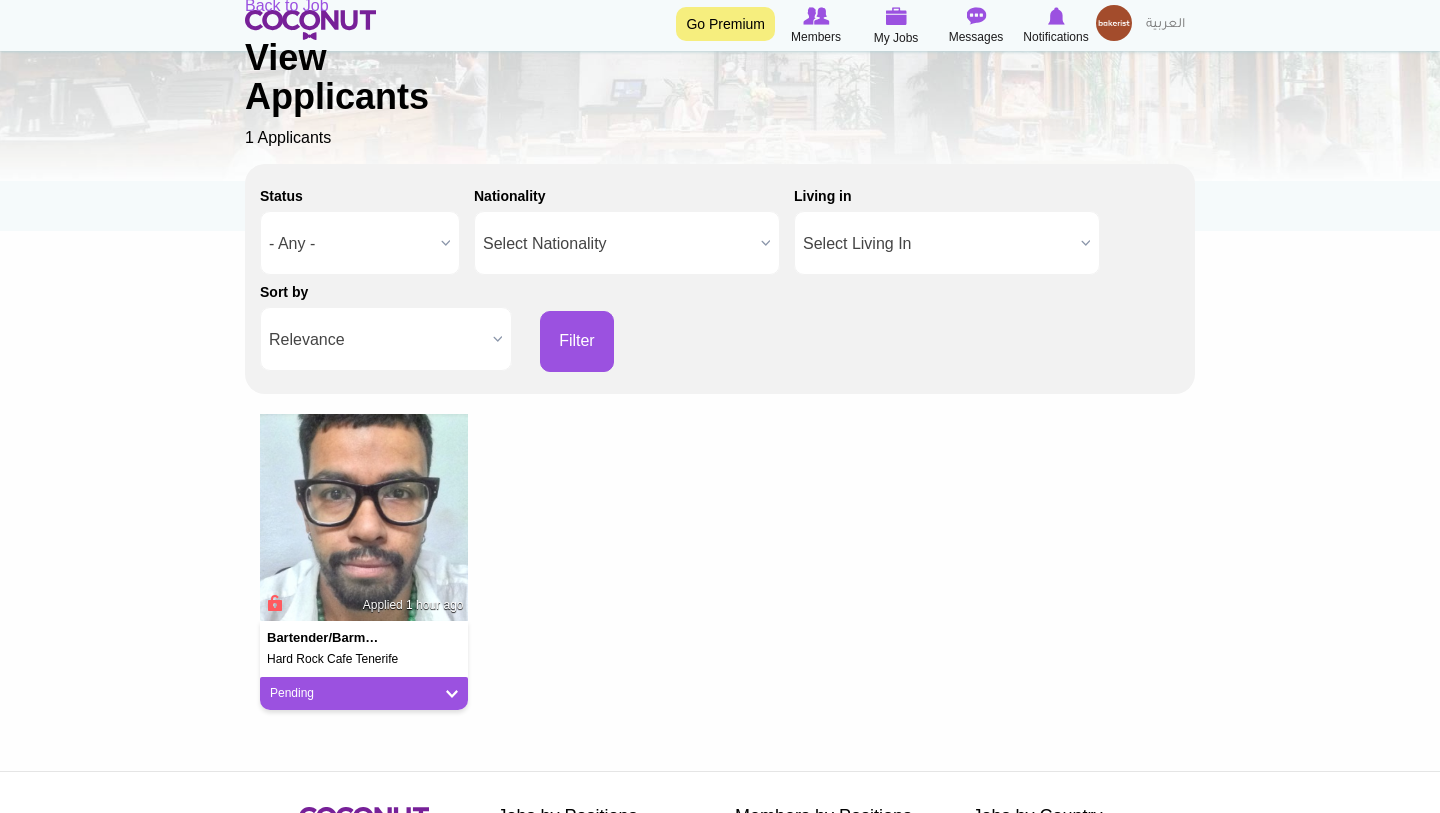 scroll, scrollTop: 187, scrollLeft: 0, axis: vertical 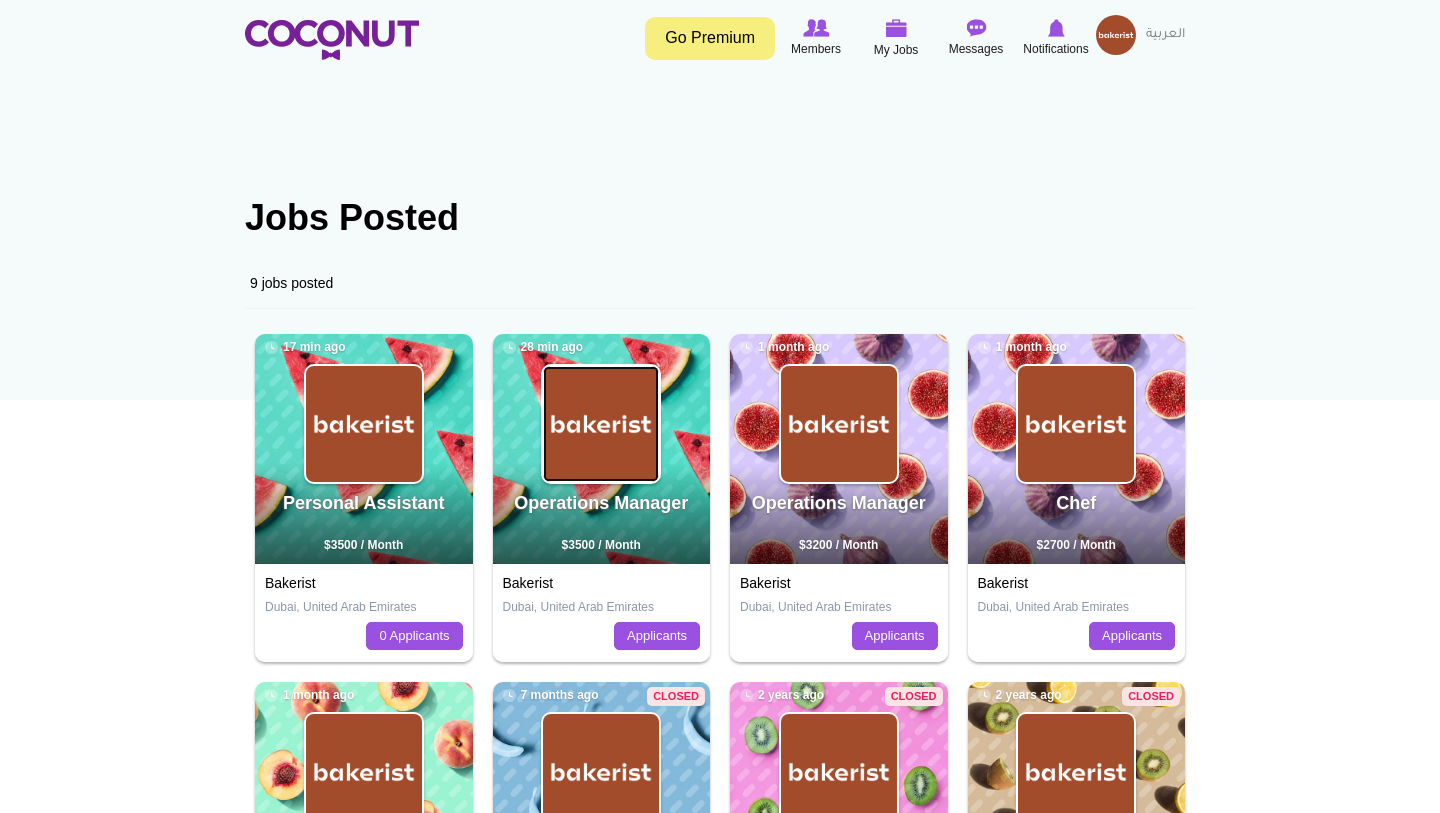 click at bounding box center [601, 424] 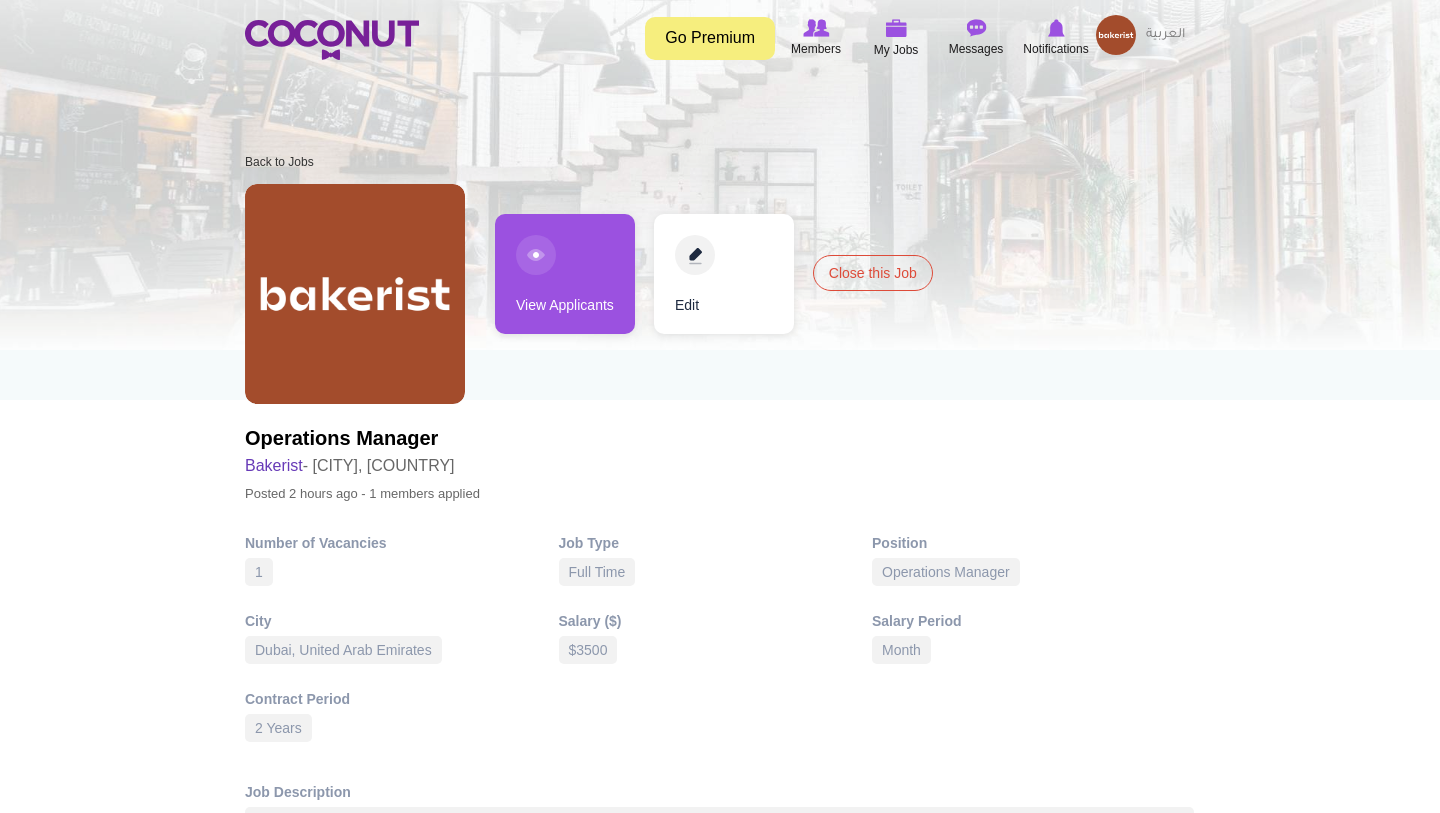 scroll, scrollTop: 0, scrollLeft: 0, axis: both 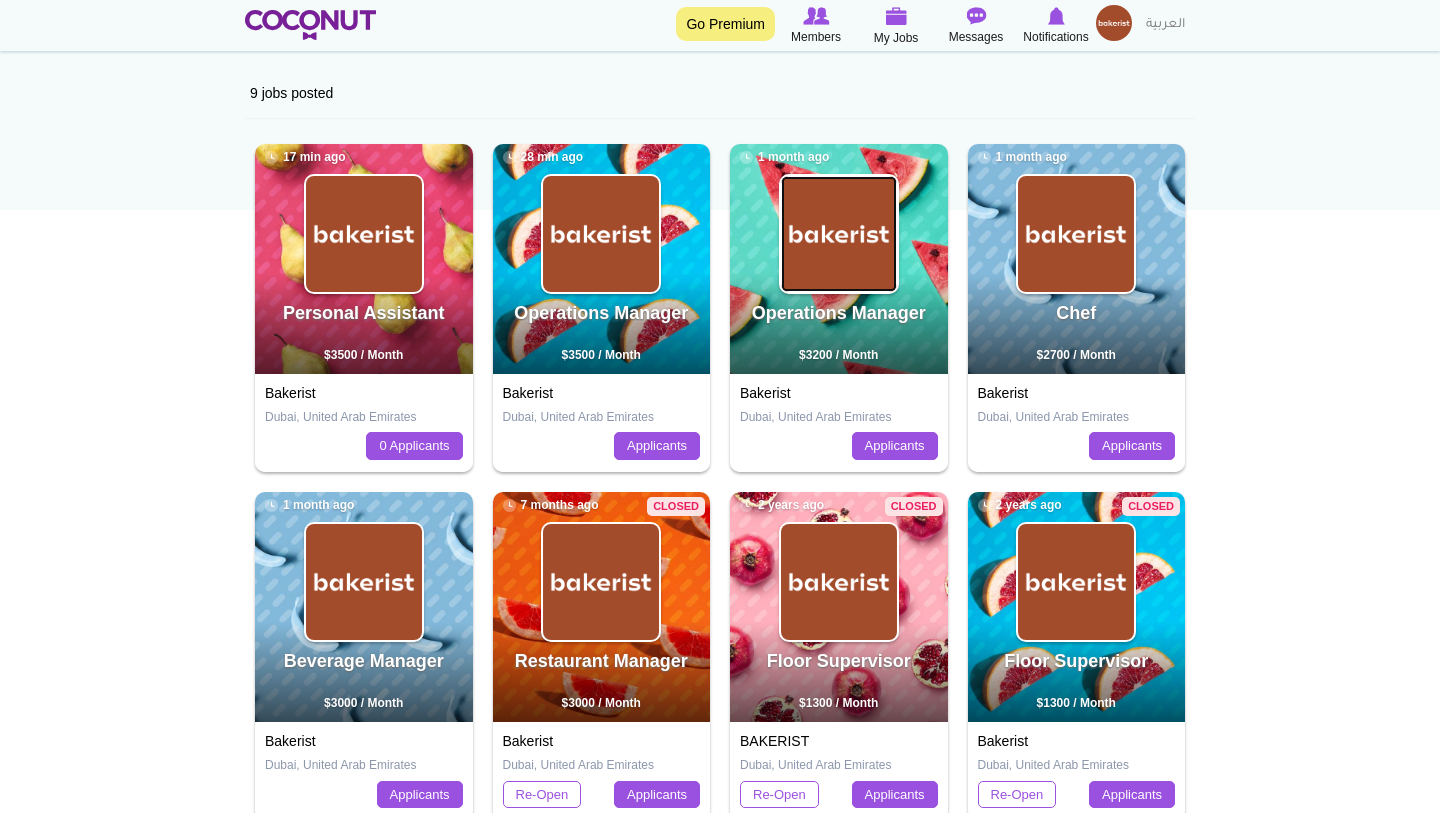 click at bounding box center [839, 234] 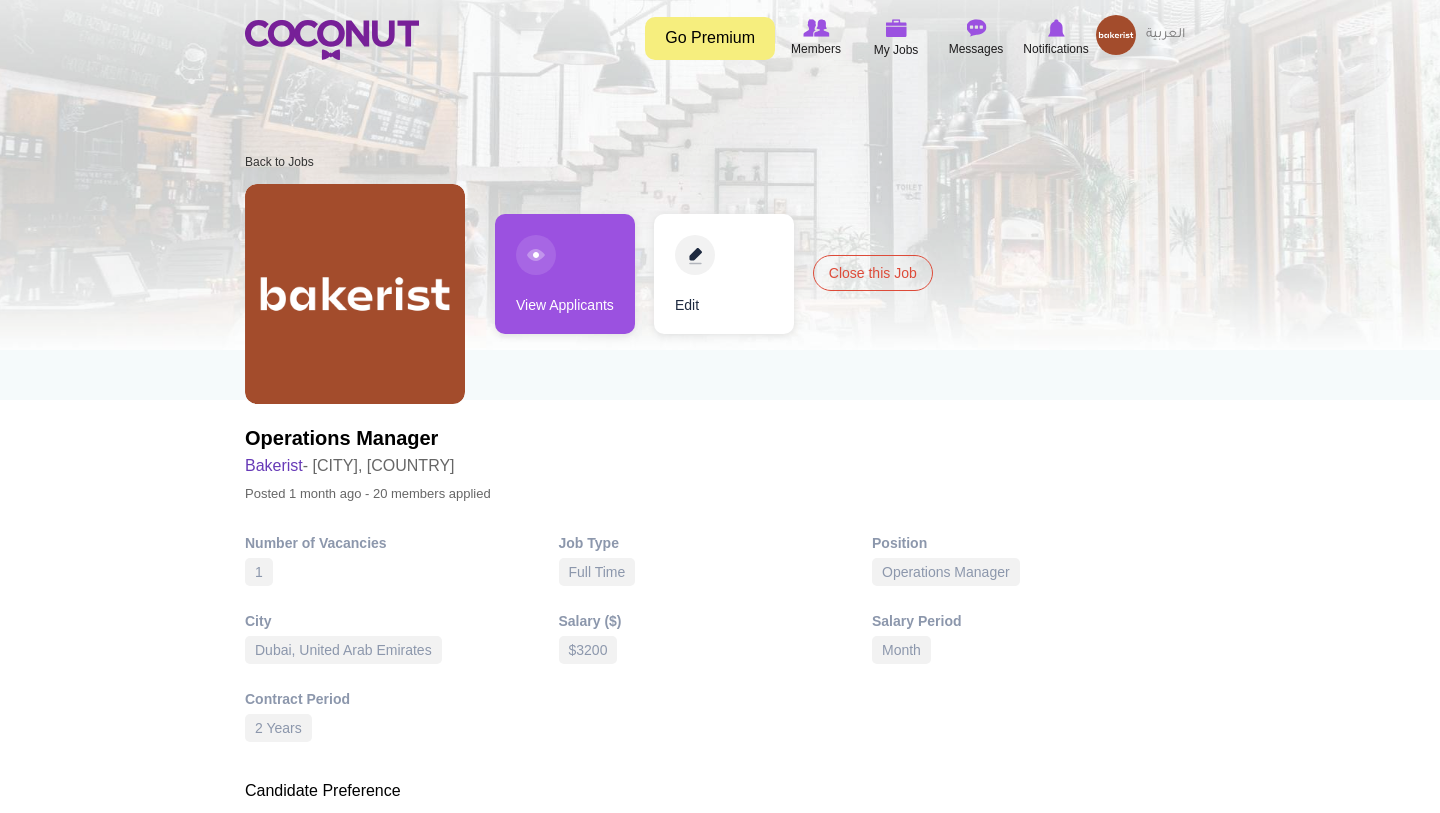 scroll, scrollTop: 0, scrollLeft: 0, axis: both 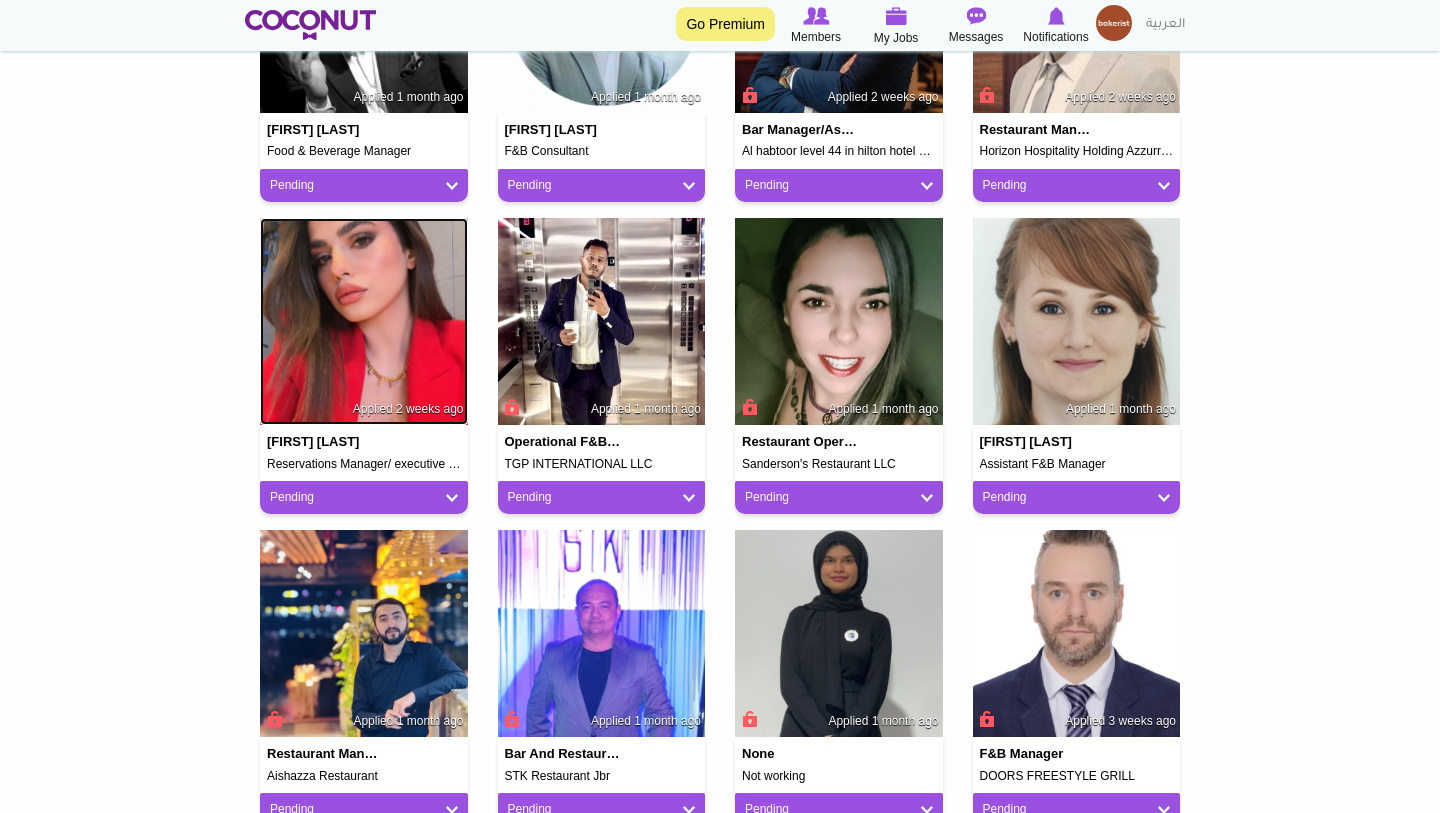 click at bounding box center [364, 322] 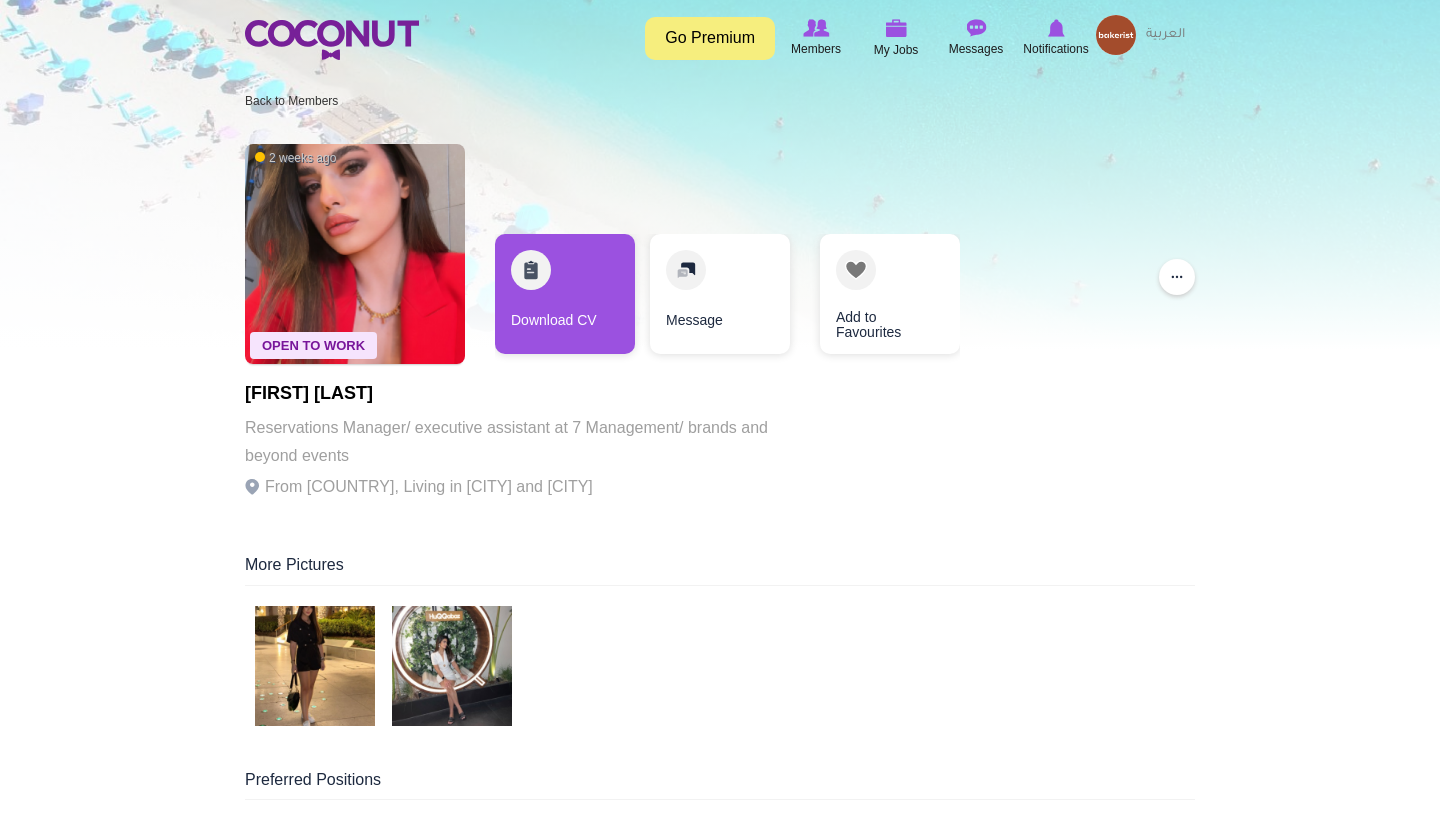 scroll, scrollTop: 0, scrollLeft: 0, axis: both 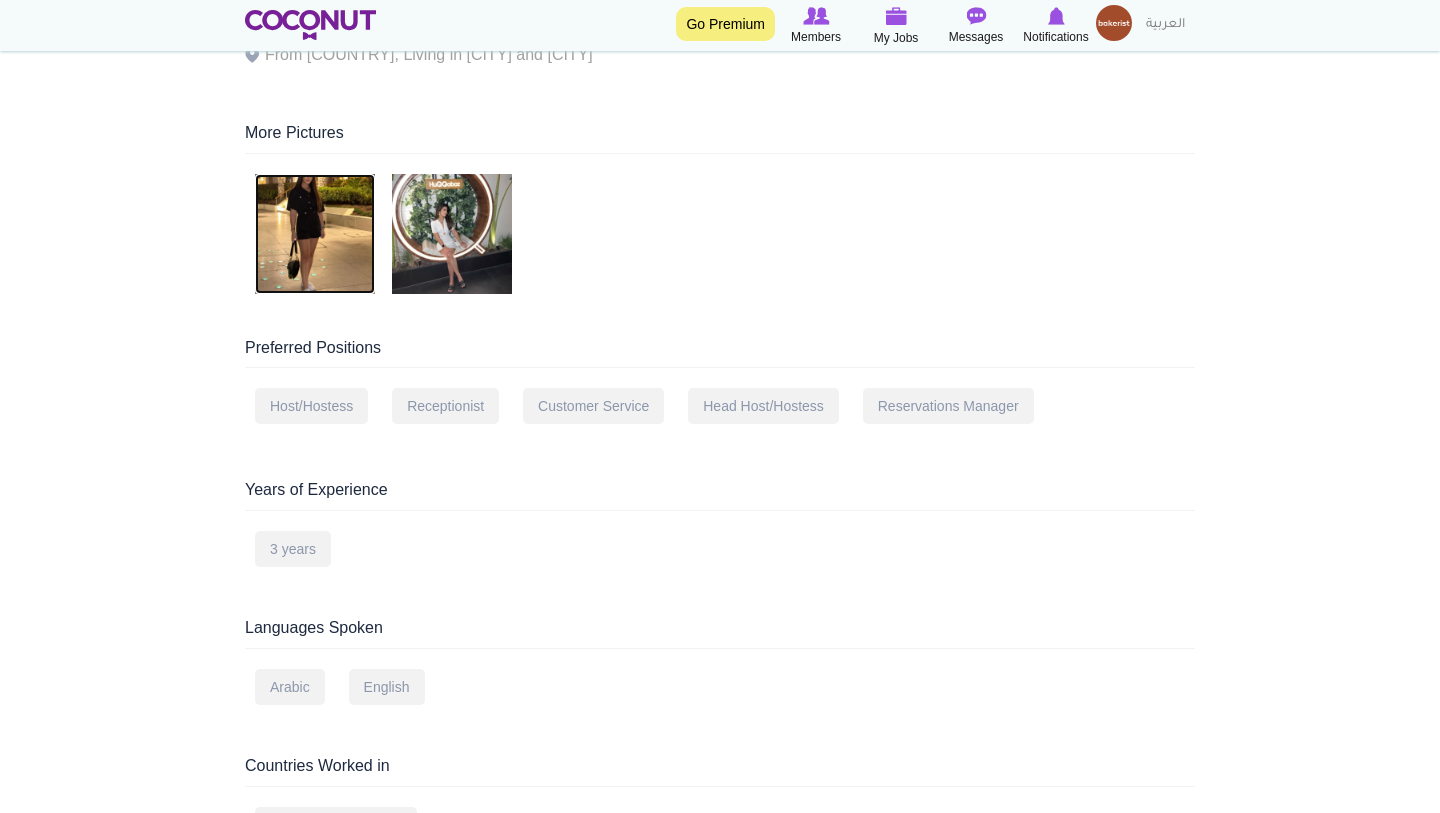 click at bounding box center (315, 234) 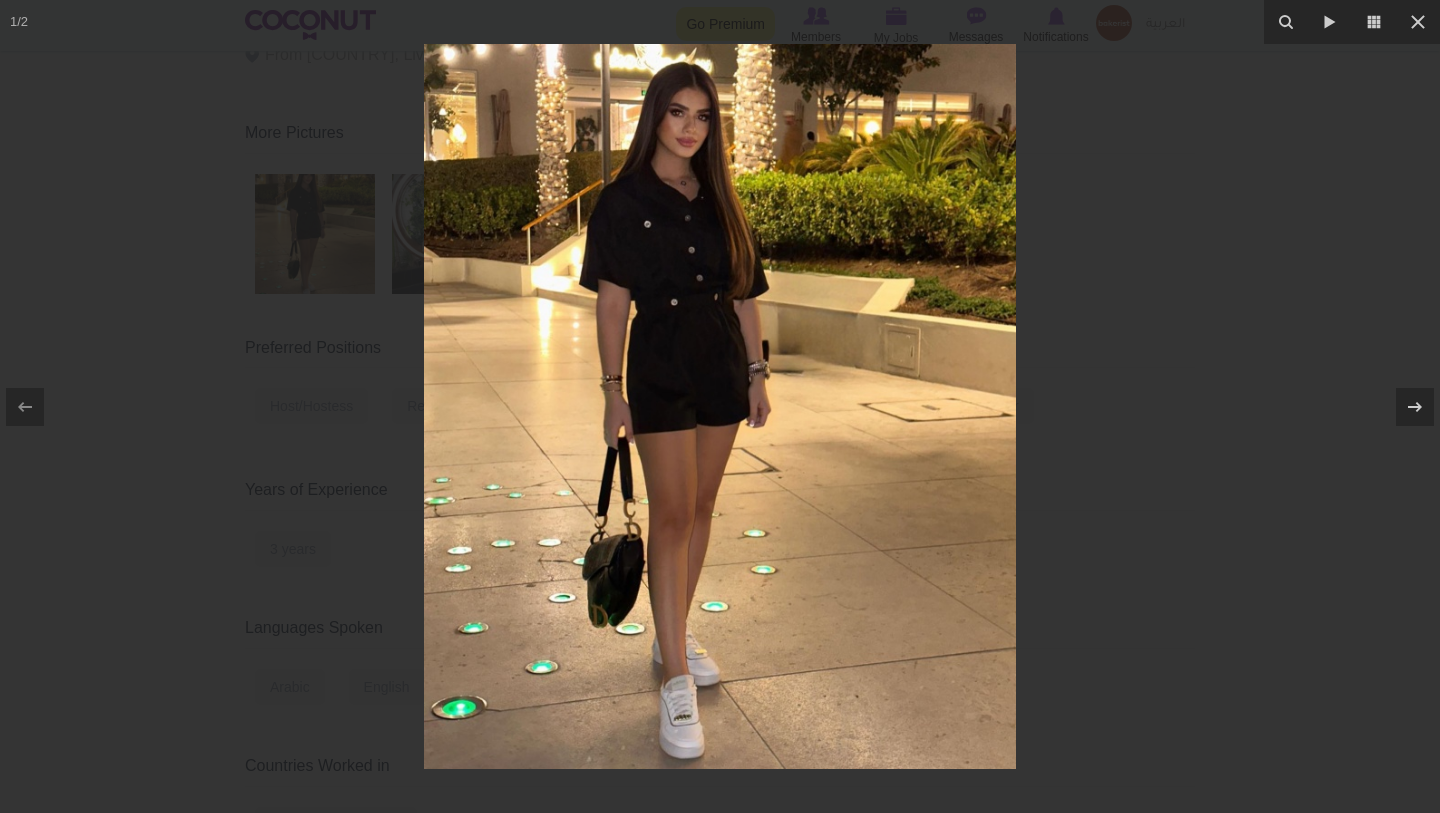 click at bounding box center (720, 406) 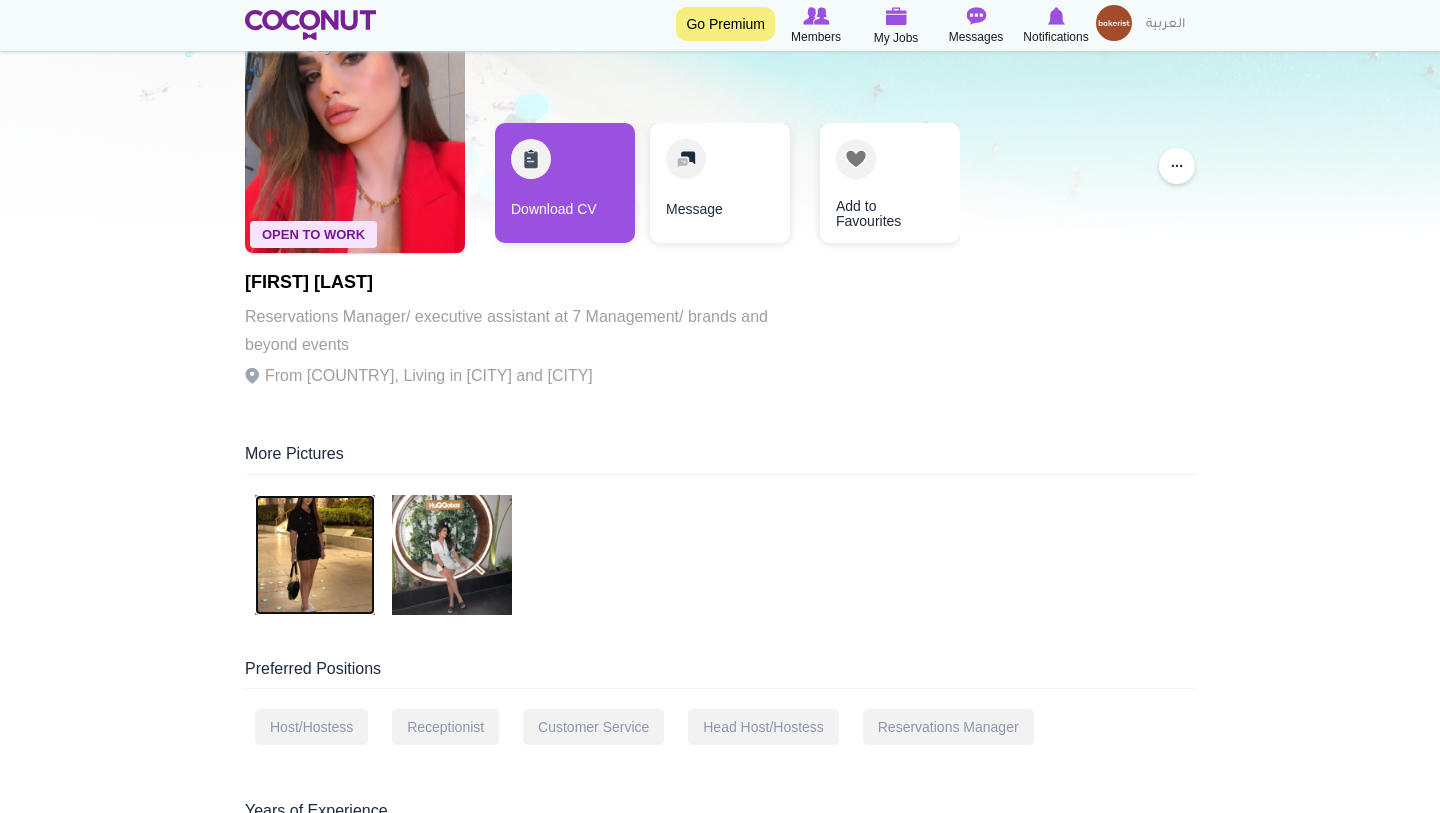 scroll, scrollTop: 106, scrollLeft: 0, axis: vertical 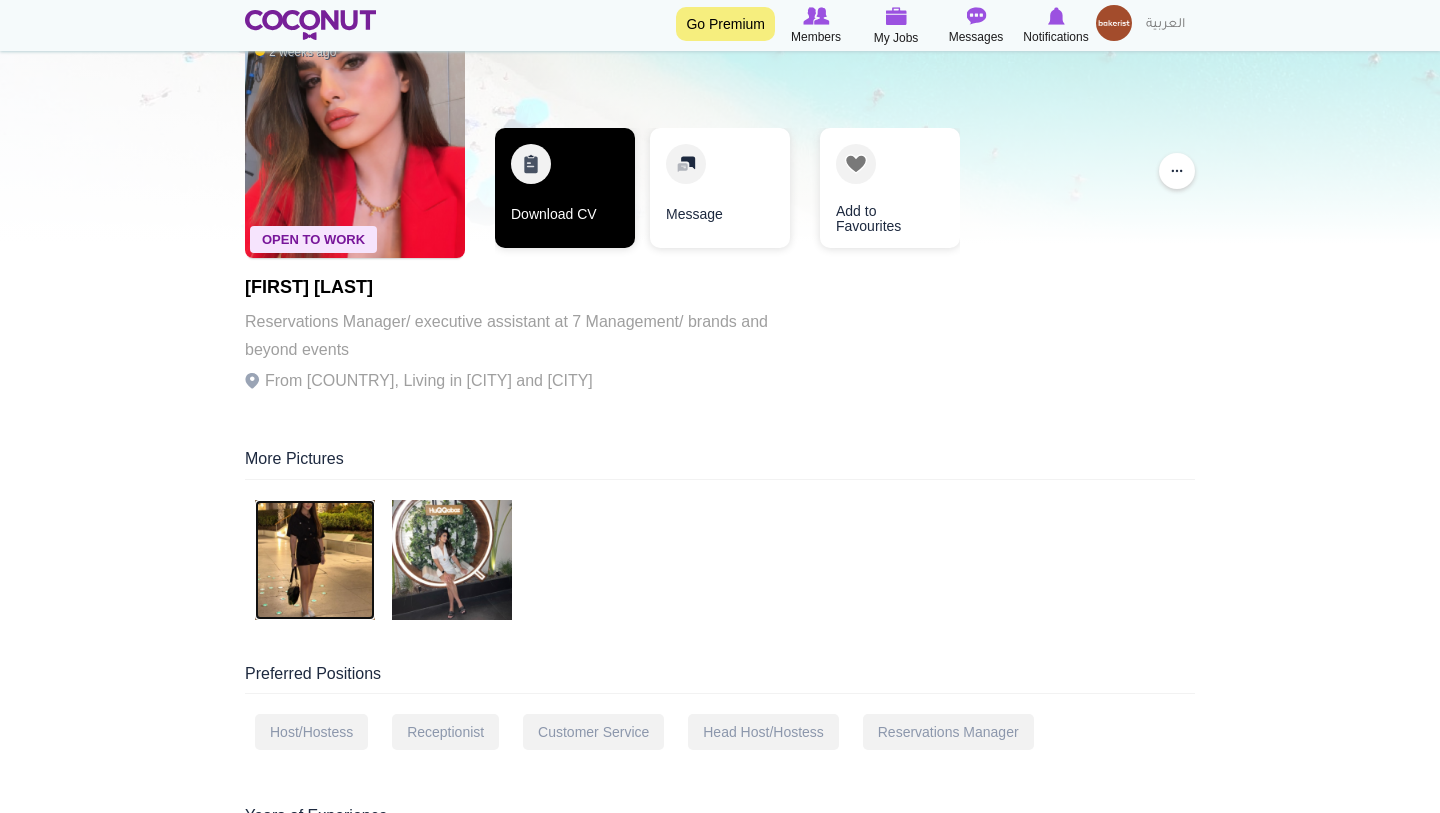 click on "Download CV" at bounding box center [565, 188] 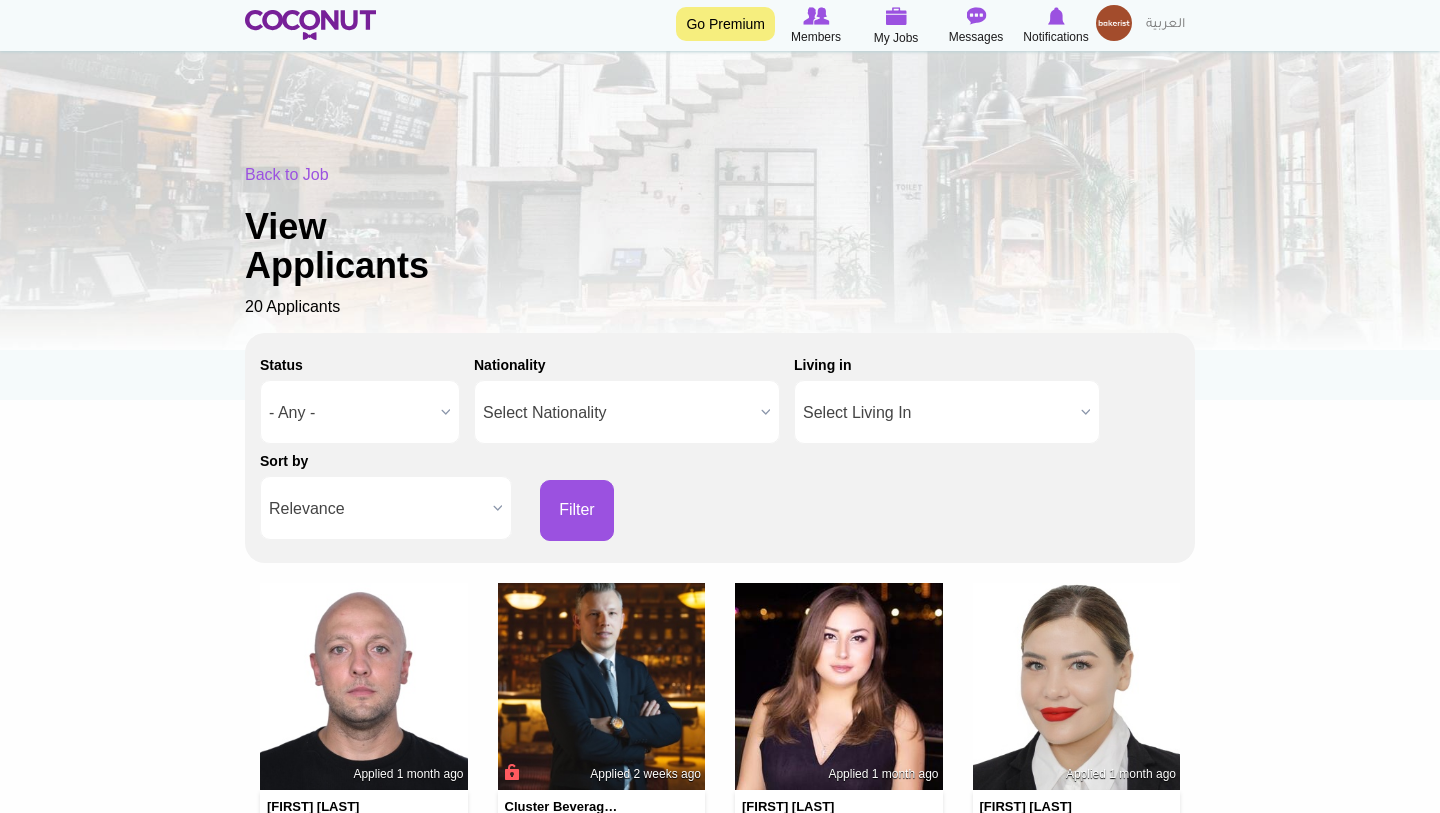 scroll, scrollTop: 989, scrollLeft: 0, axis: vertical 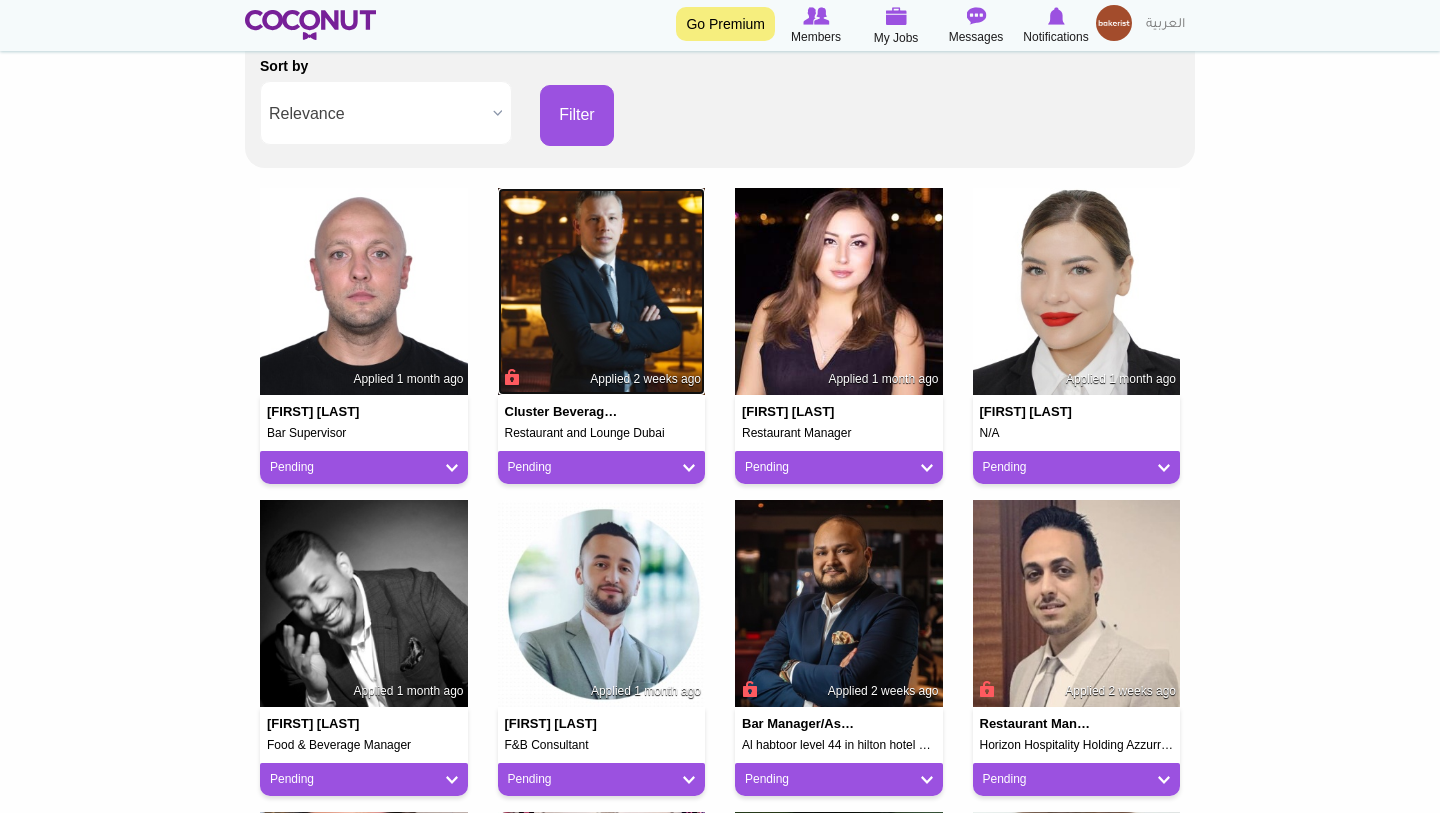 click at bounding box center (602, 292) 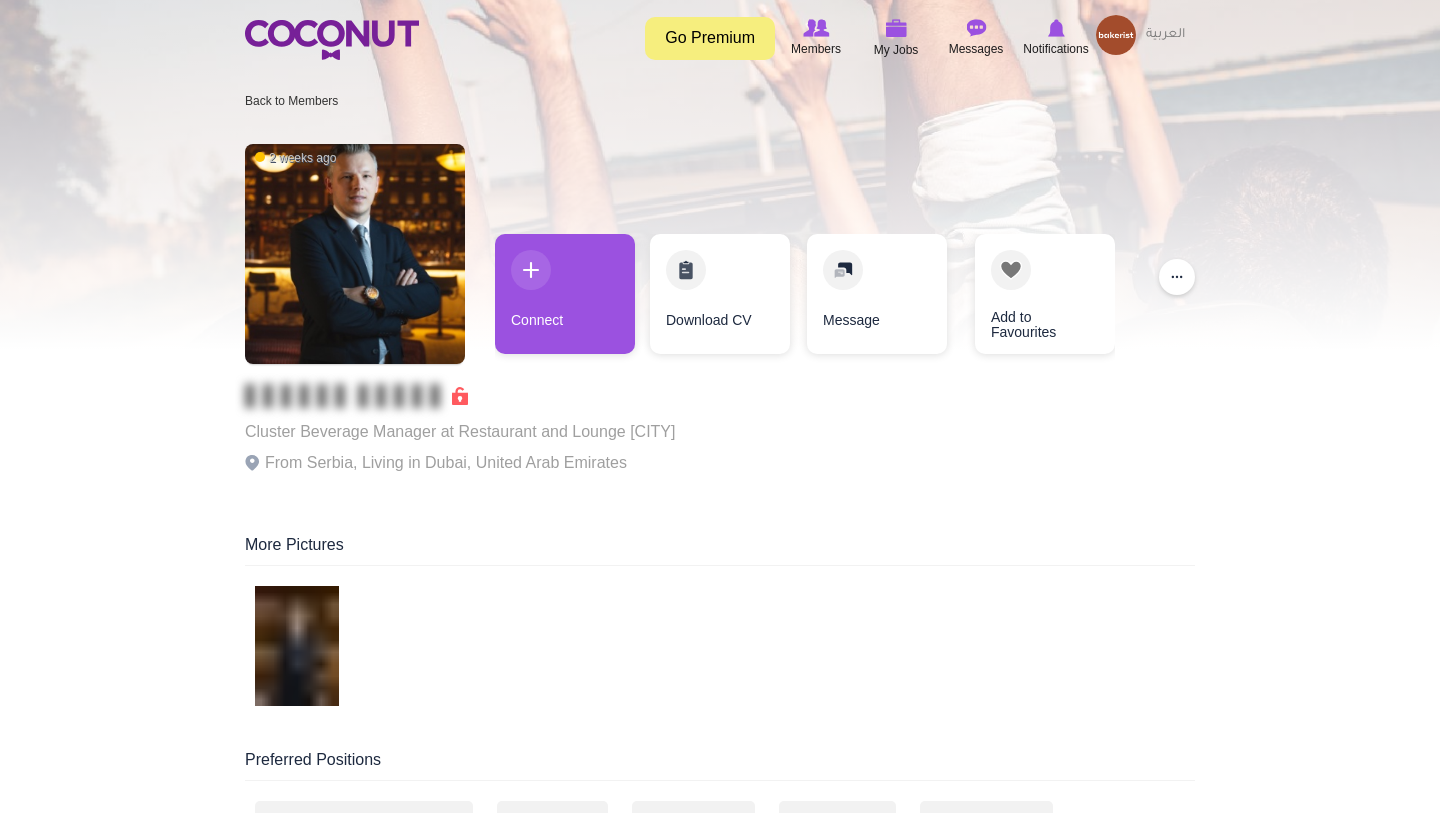 scroll, scrollTop: 0, scrollLeft: 0, axis: both 